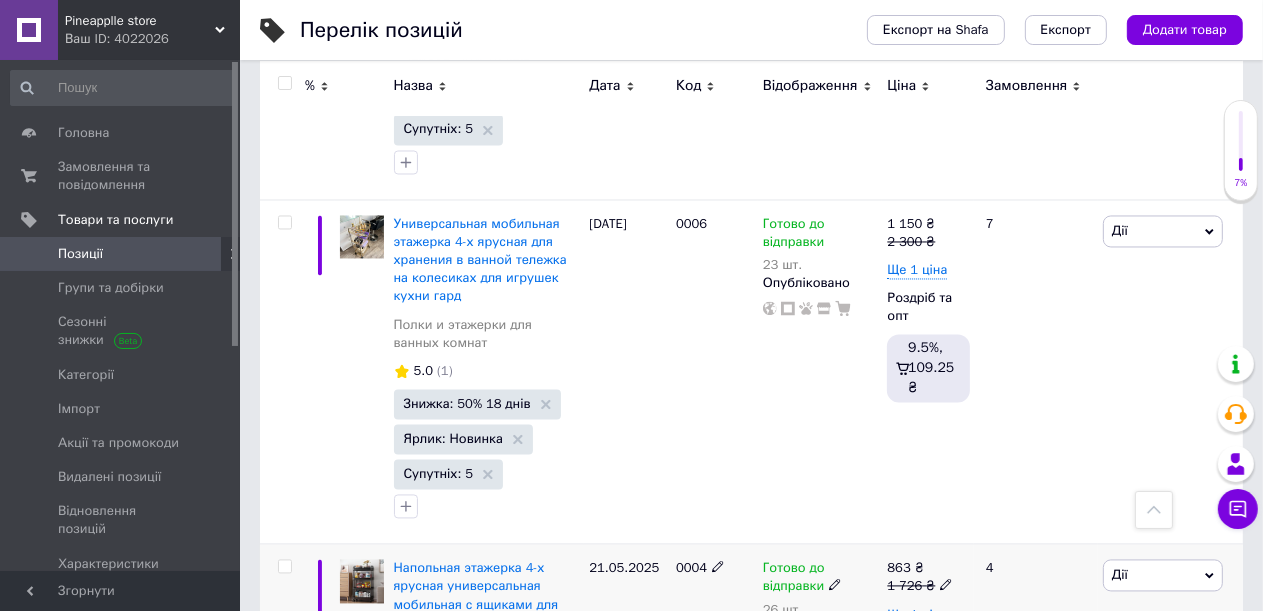 scroll, scrollTop: 22012, scrollLeft: 0, axis: vertical 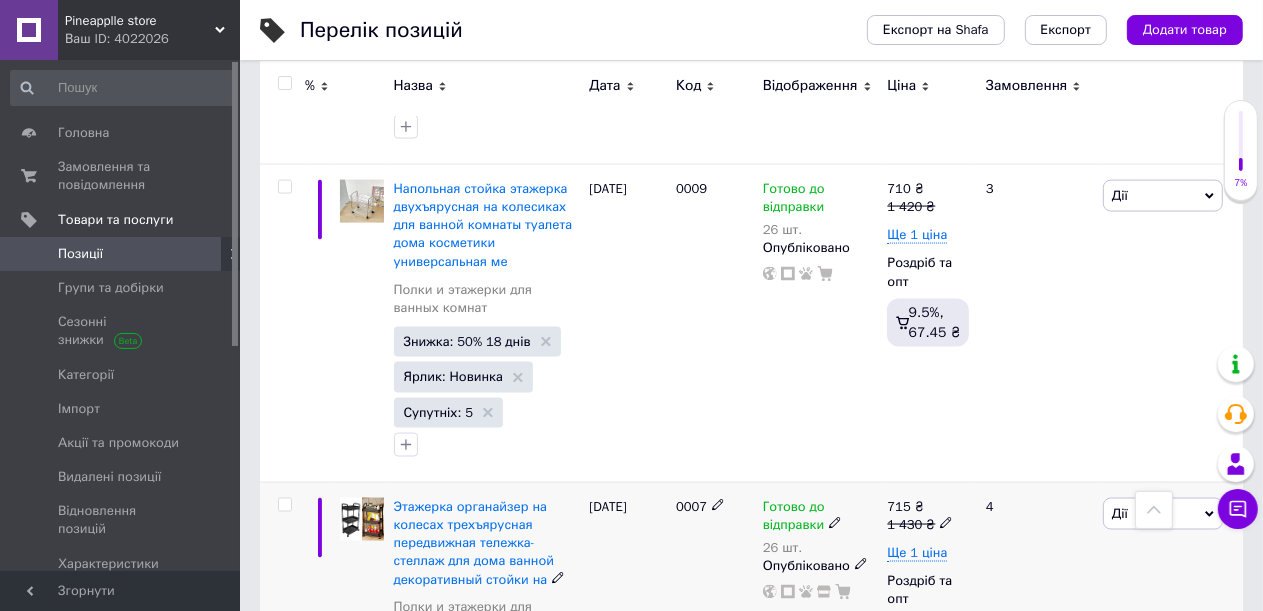 click 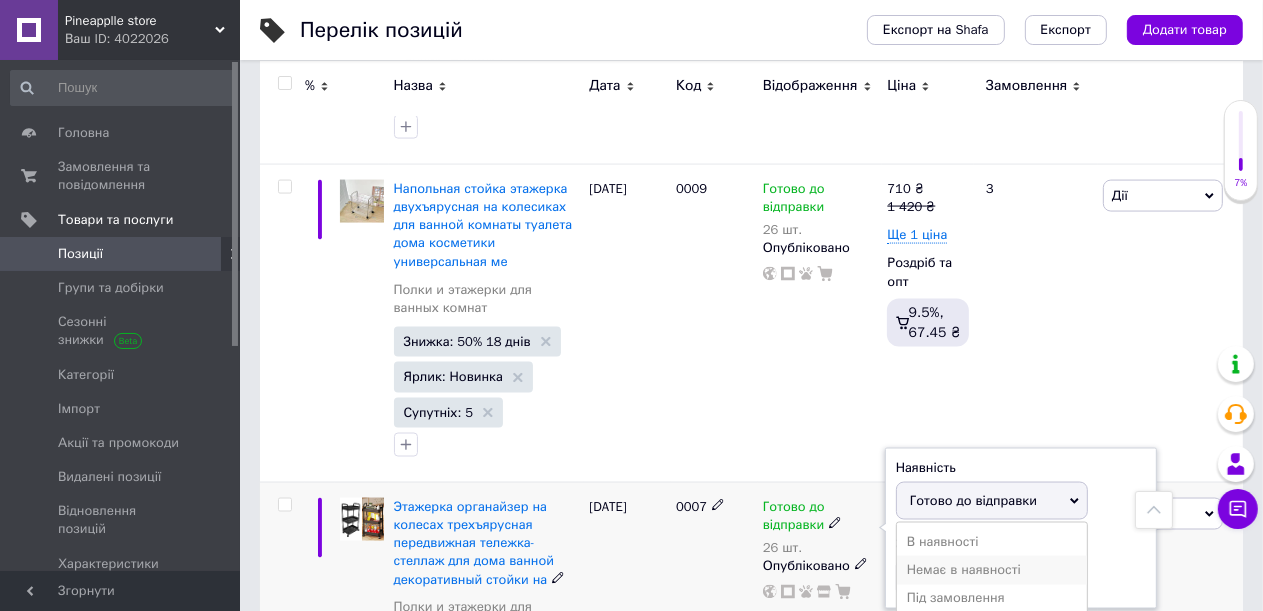 click on "Немає в наявності" at bounding box center (992, 570) 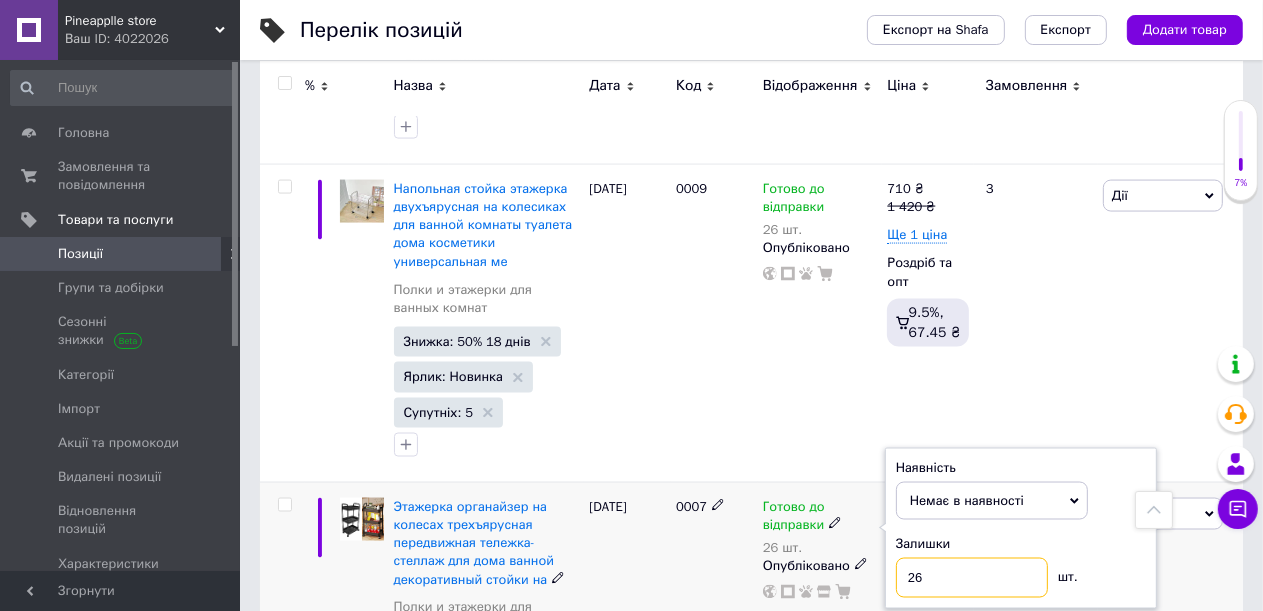 click on "26" at bounding box center (972, 578) 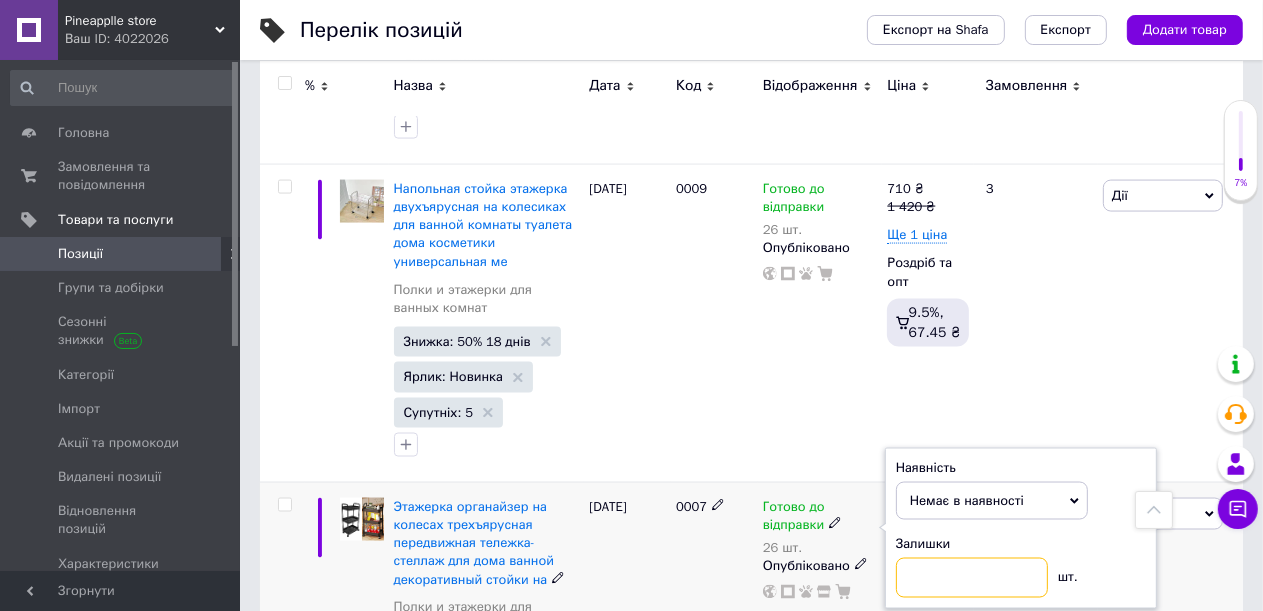 type 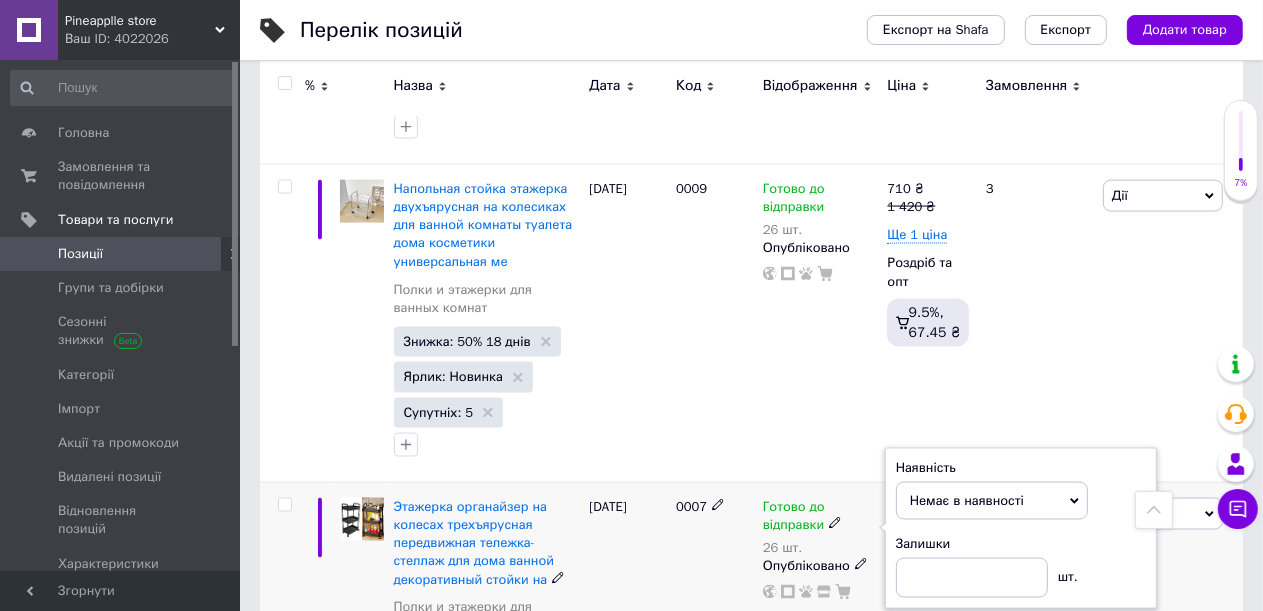 click on "0007" at bounding box center [714, 641] 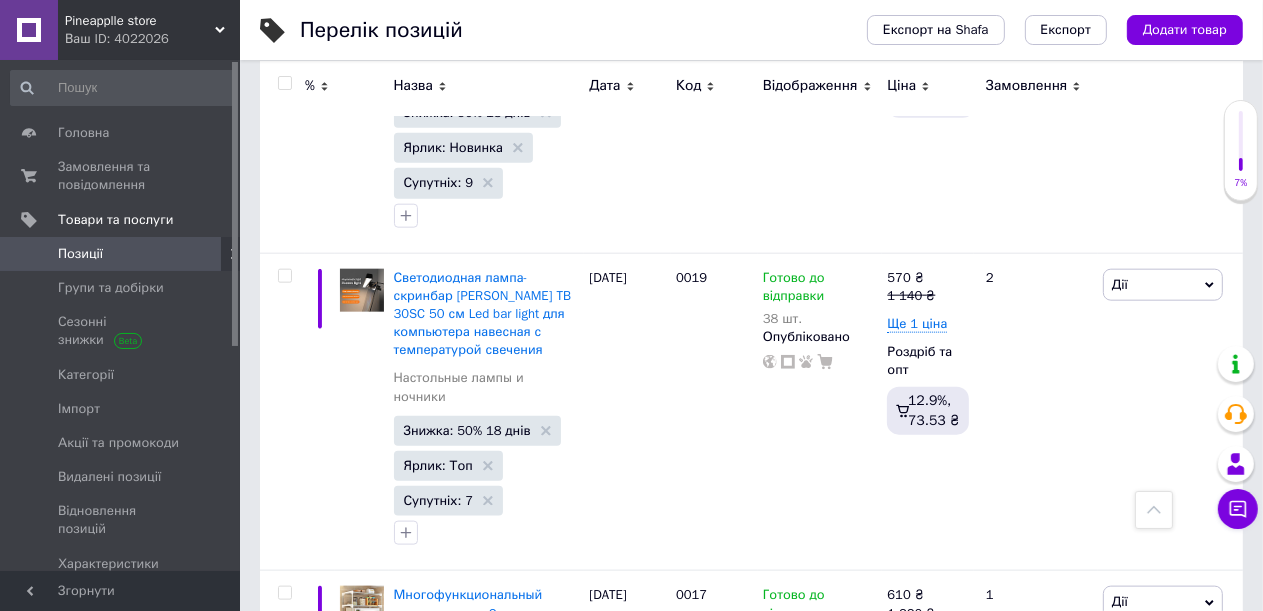 scroll, scrollTop: 20812, scrollLeft: 0, axis: vertical 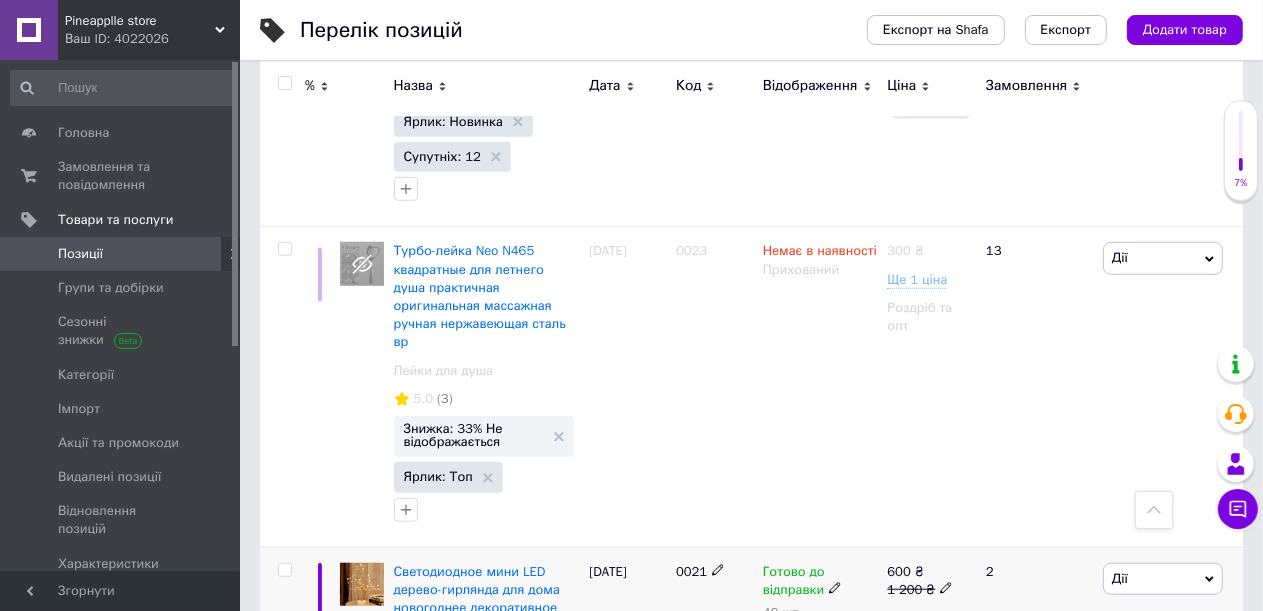 click 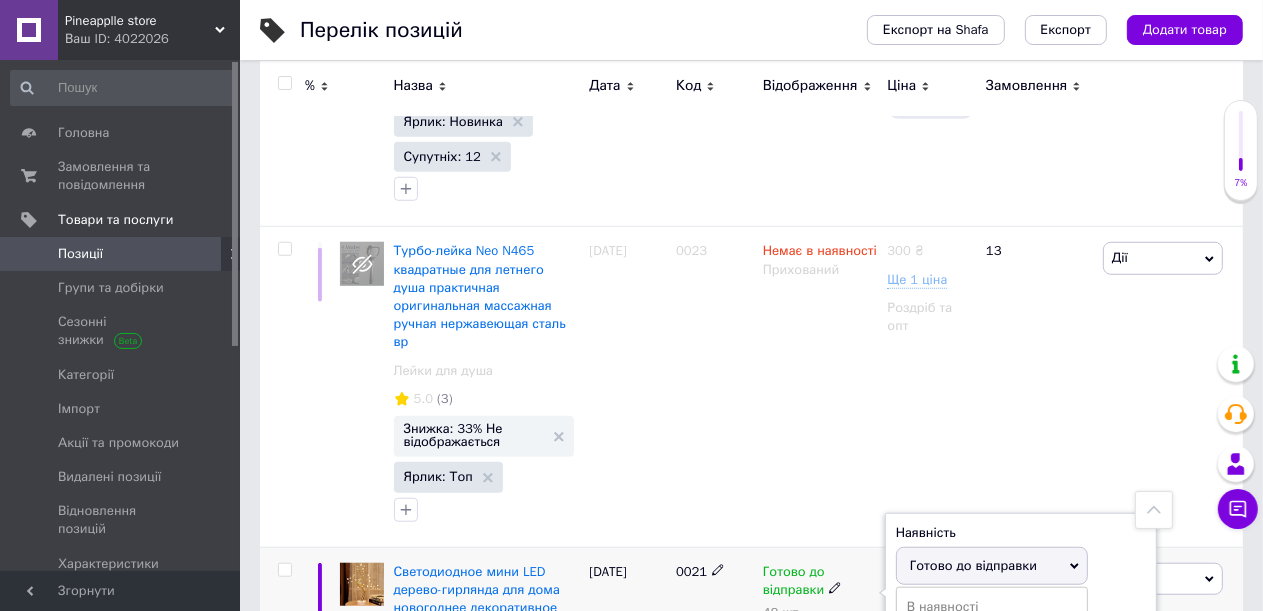 click on "Немає в наявності" at bounding box center [992, 635] 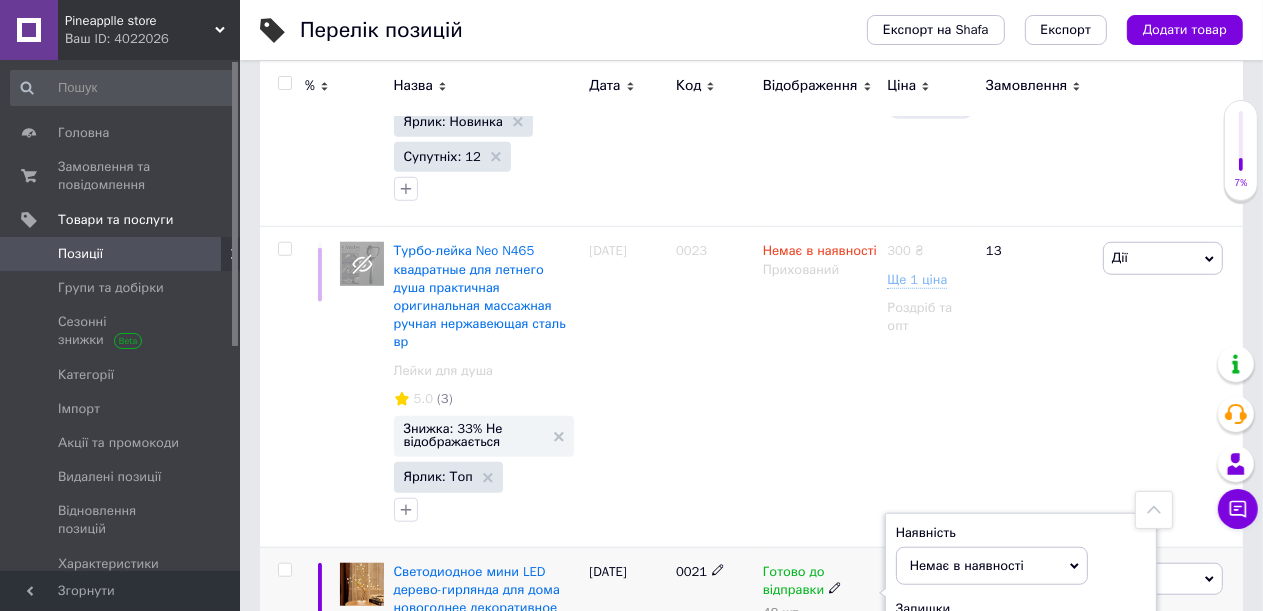 click on "48" at bounding box center (972, 643) 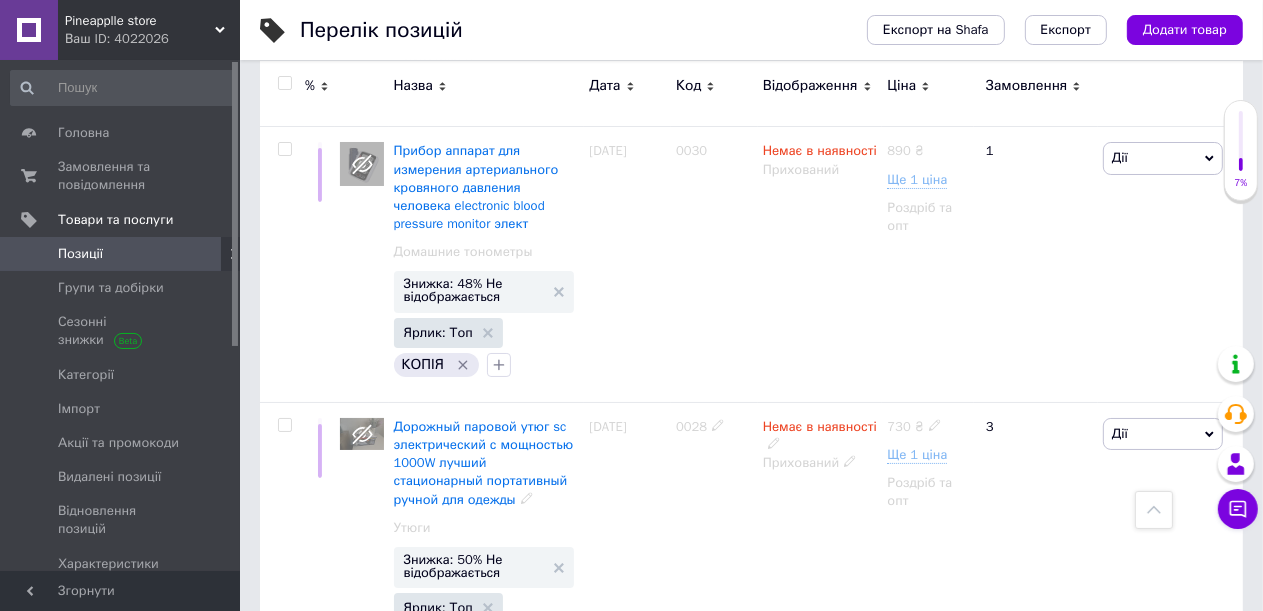 scroll, scrollTop: 18912, scrollLeft: 0, axis: vertical 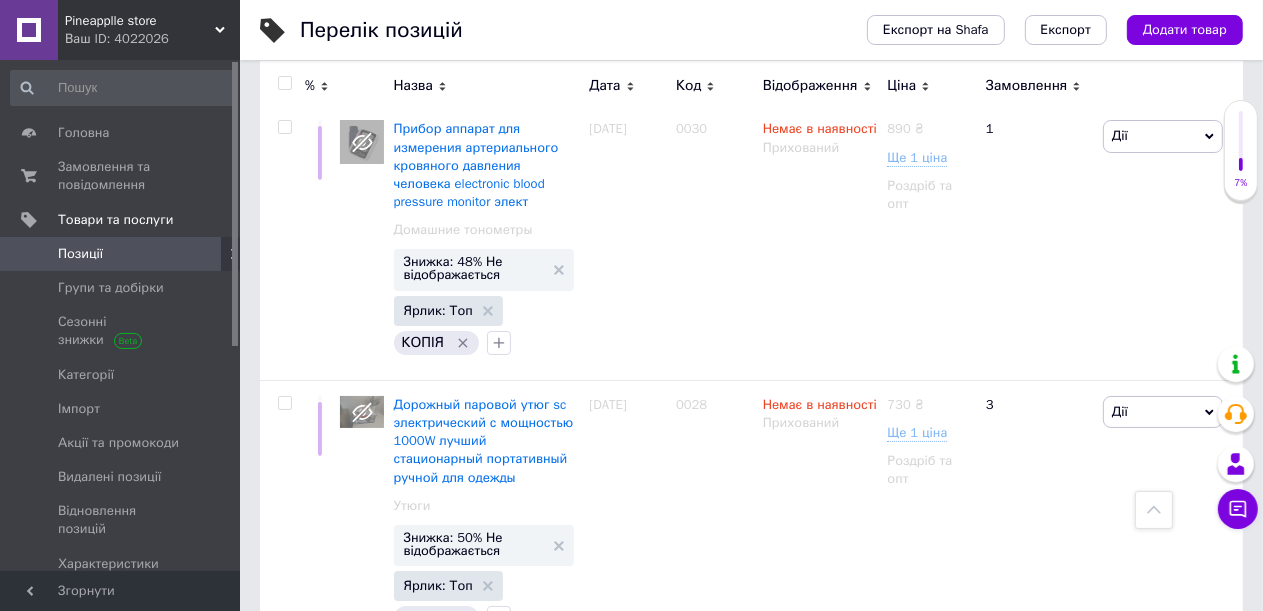 click 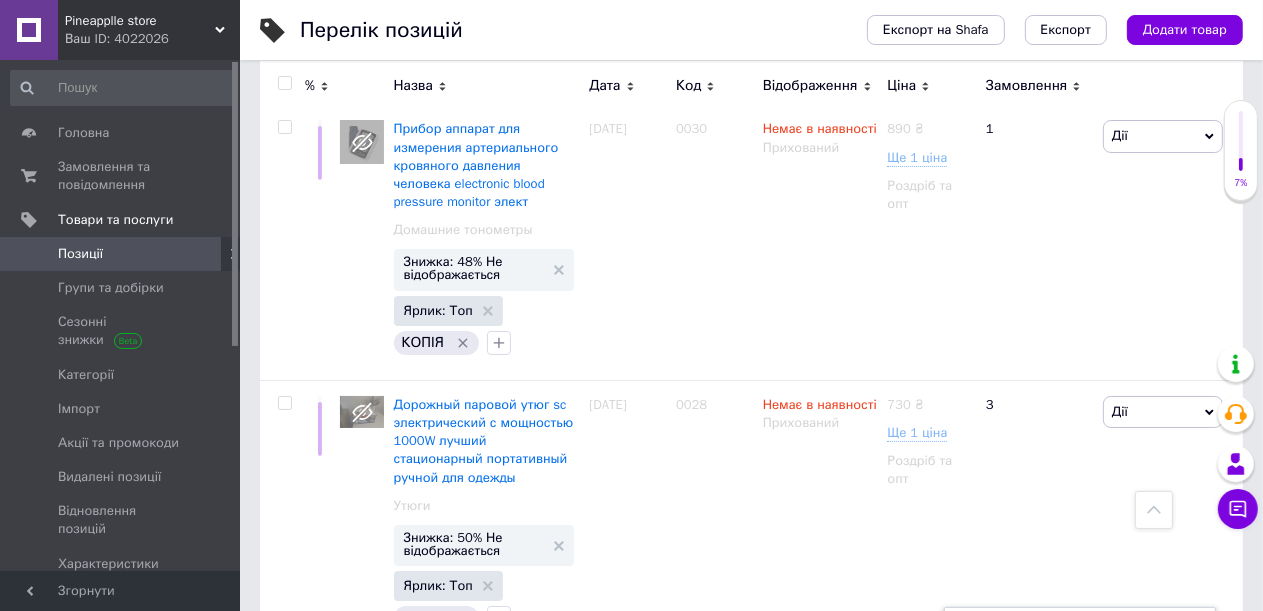 click on "800" at bounding box center [1031, 667] 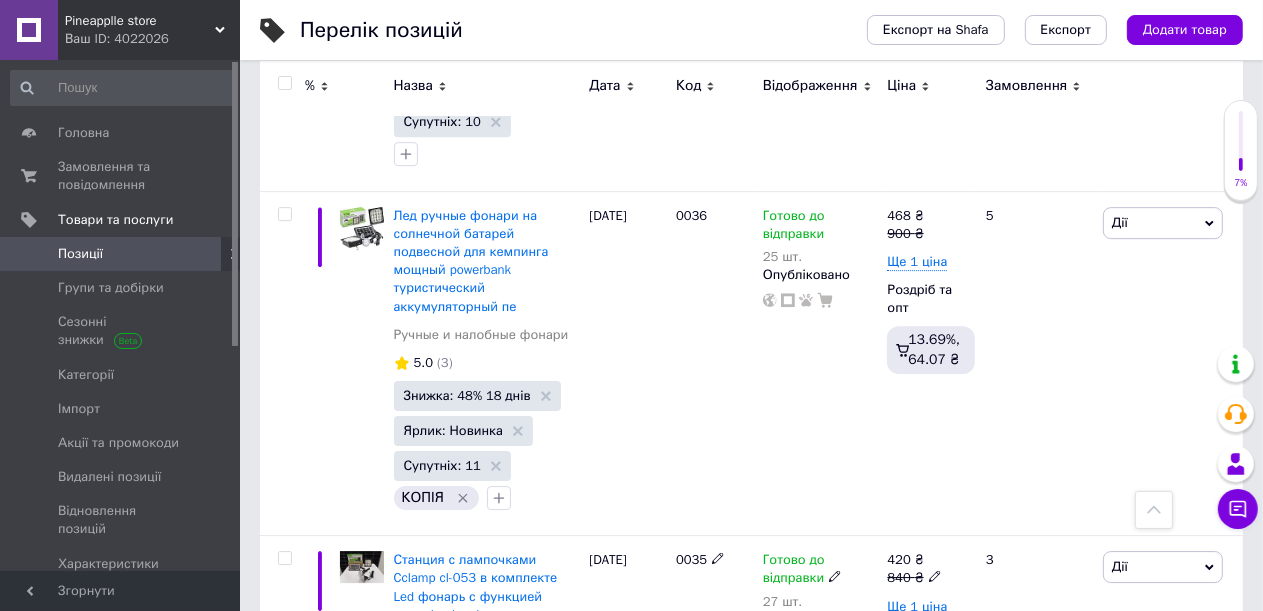 scroll, scrollTop: 17812, scrollLeft: 0, axis: vertical 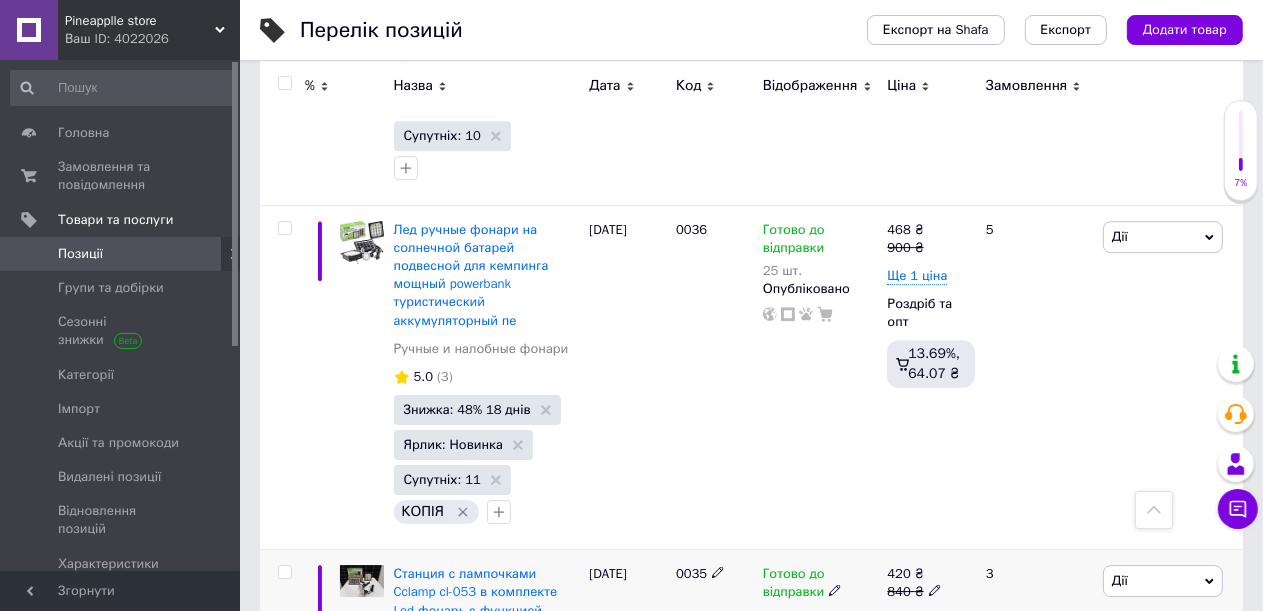 click 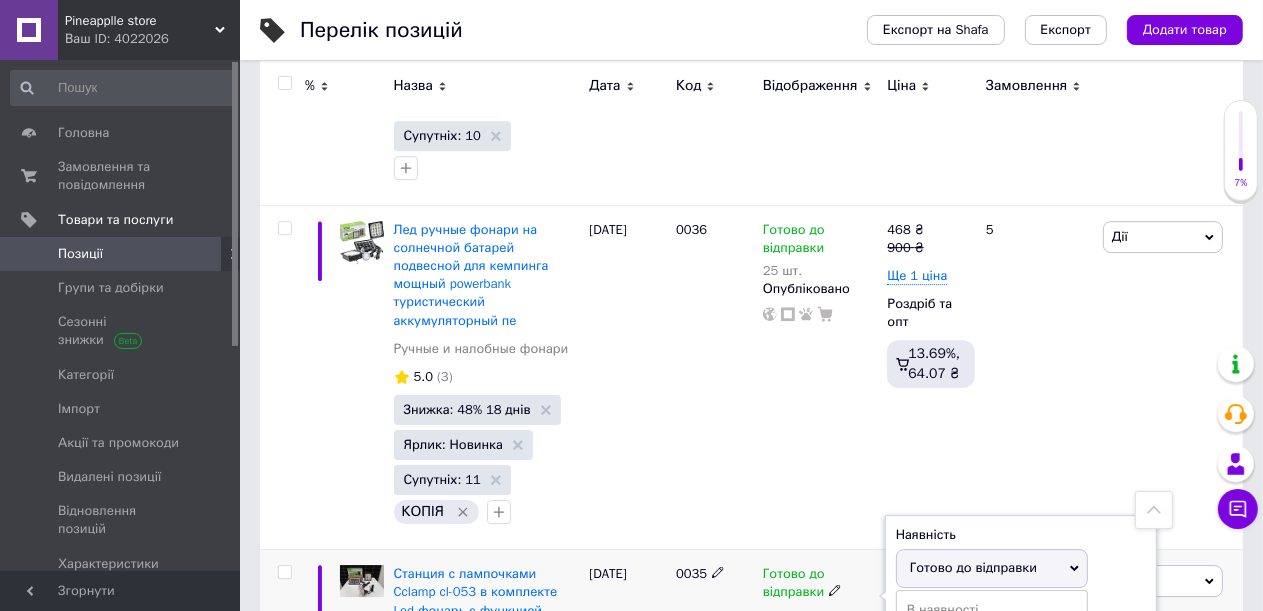click on "Немає в наявності" at bounding box center (992, 638) 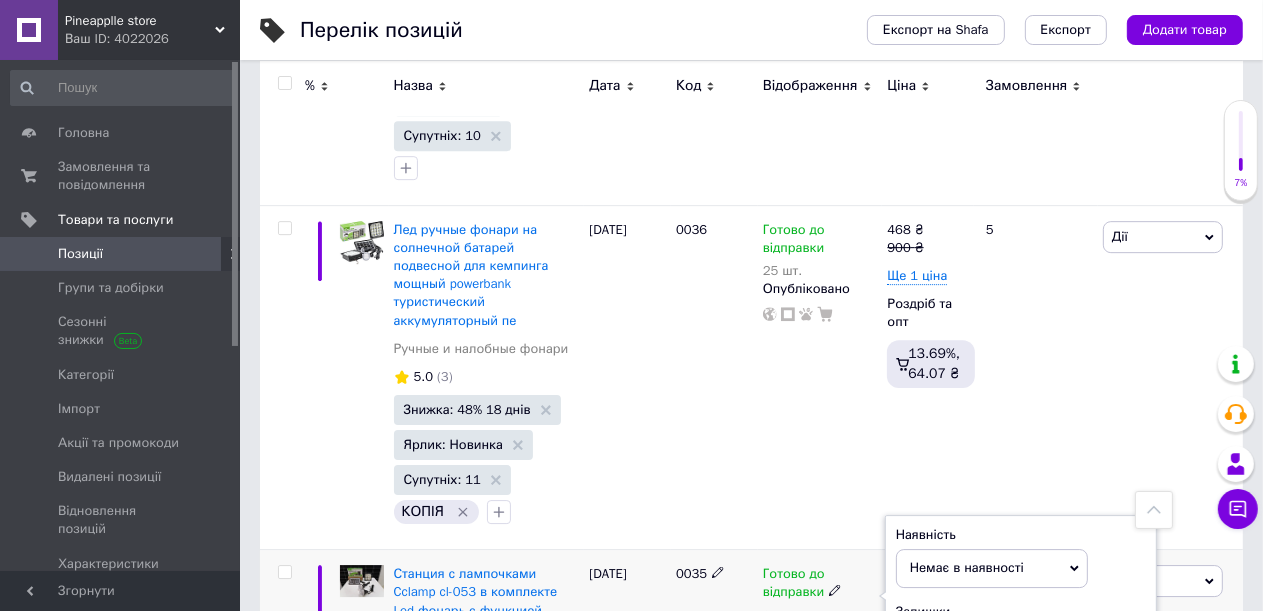 drag, startPoint x: 924, startPoint y: 354, endPoint x: 891, endPoint y: 363, distance: 34.20526 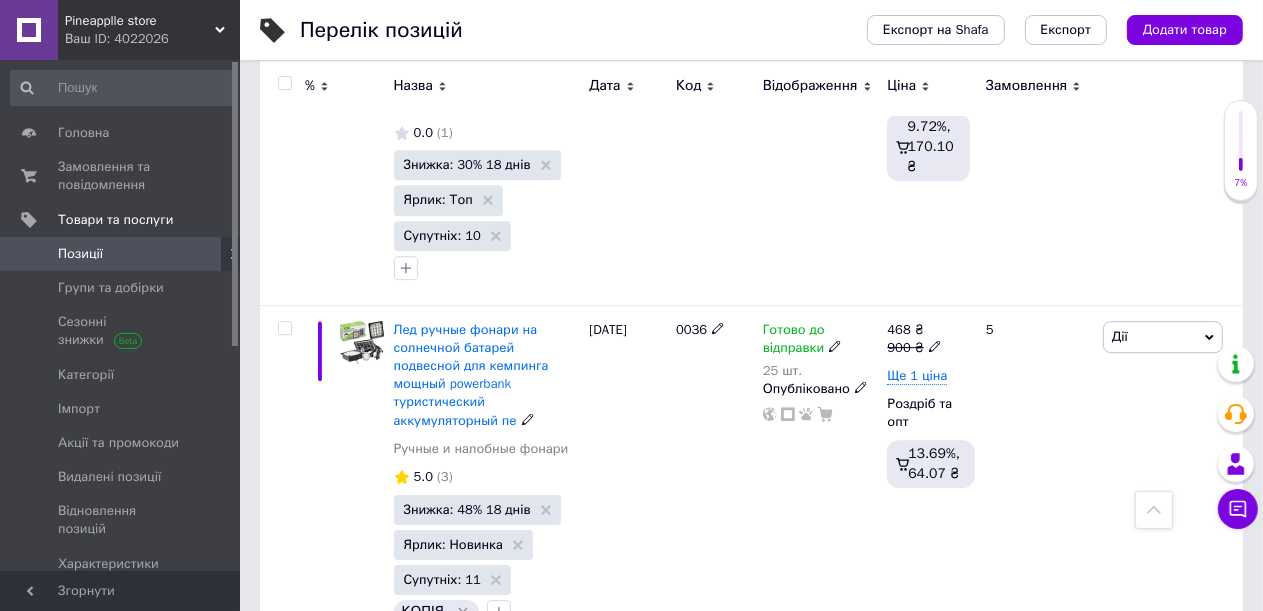 scroll, scrollTop: 17612, scrollLeft: 0, axis: vertical 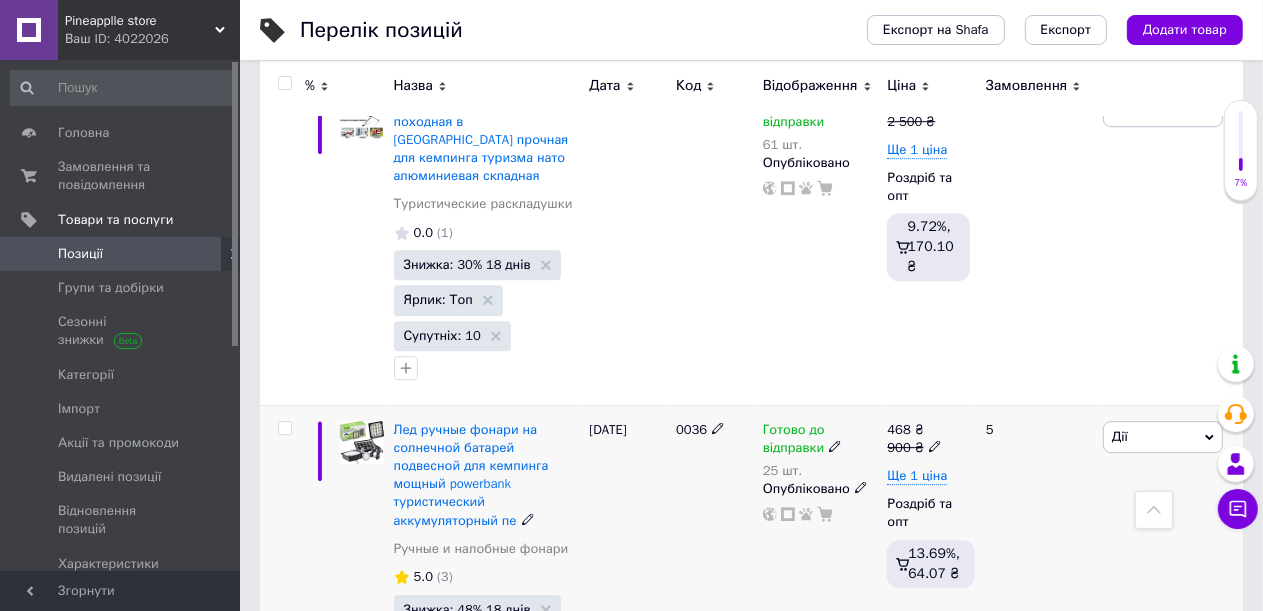 click 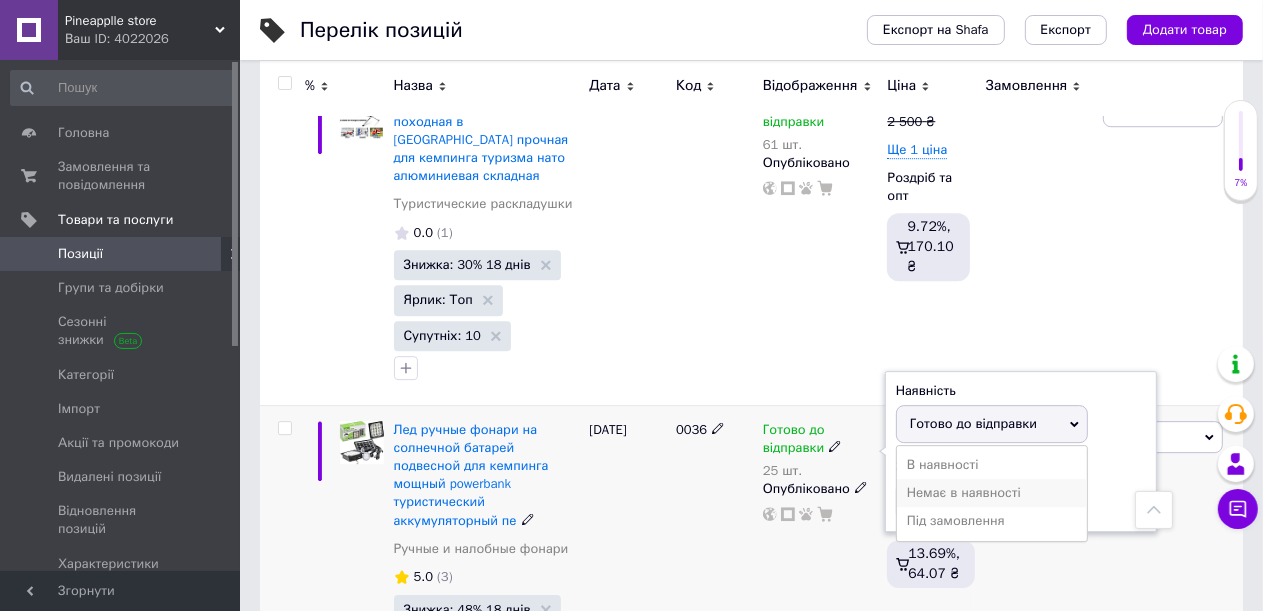 click on "Немає в наявності" at bounding box center [992, 493] 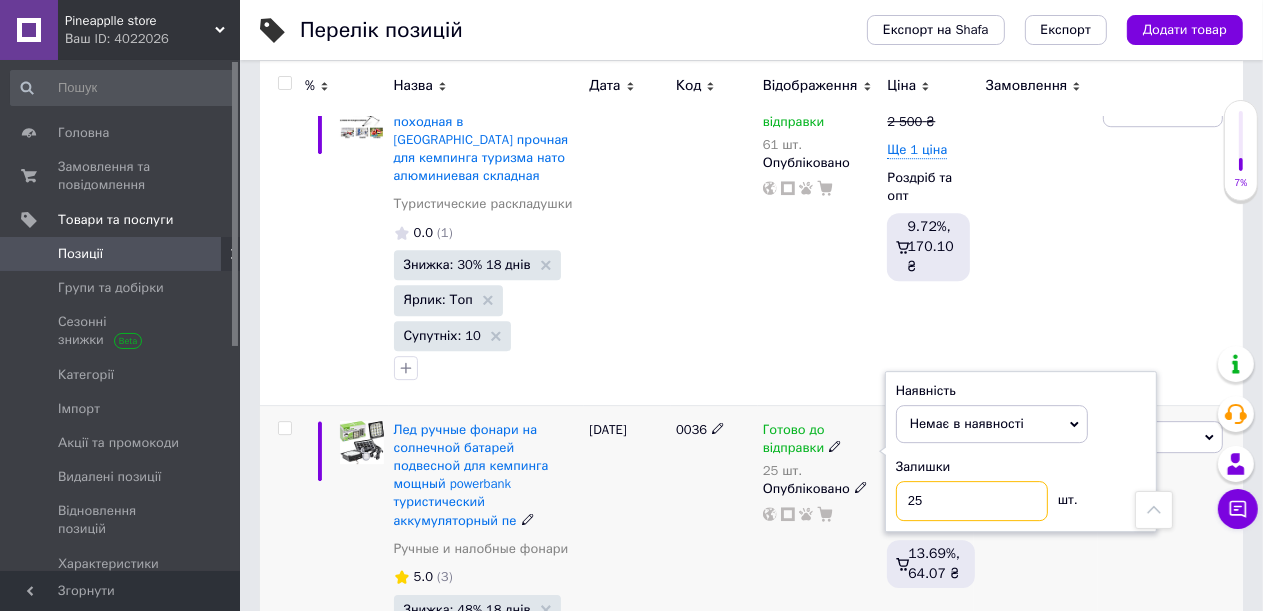 click on "25" at bounding box center [972, 501] 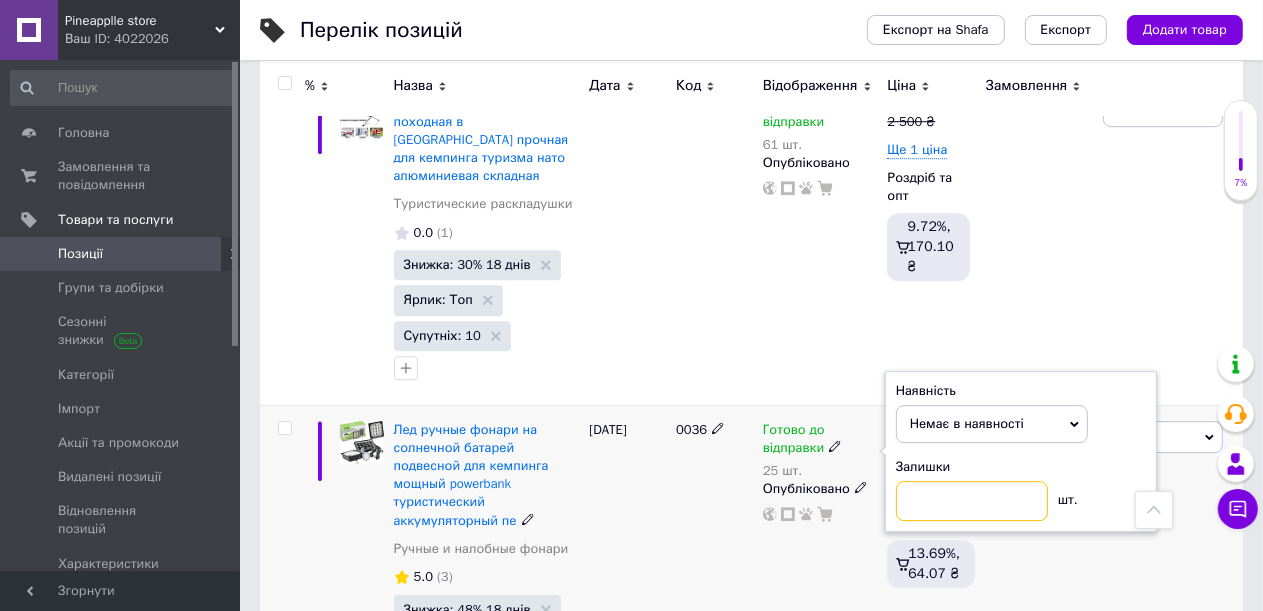 type 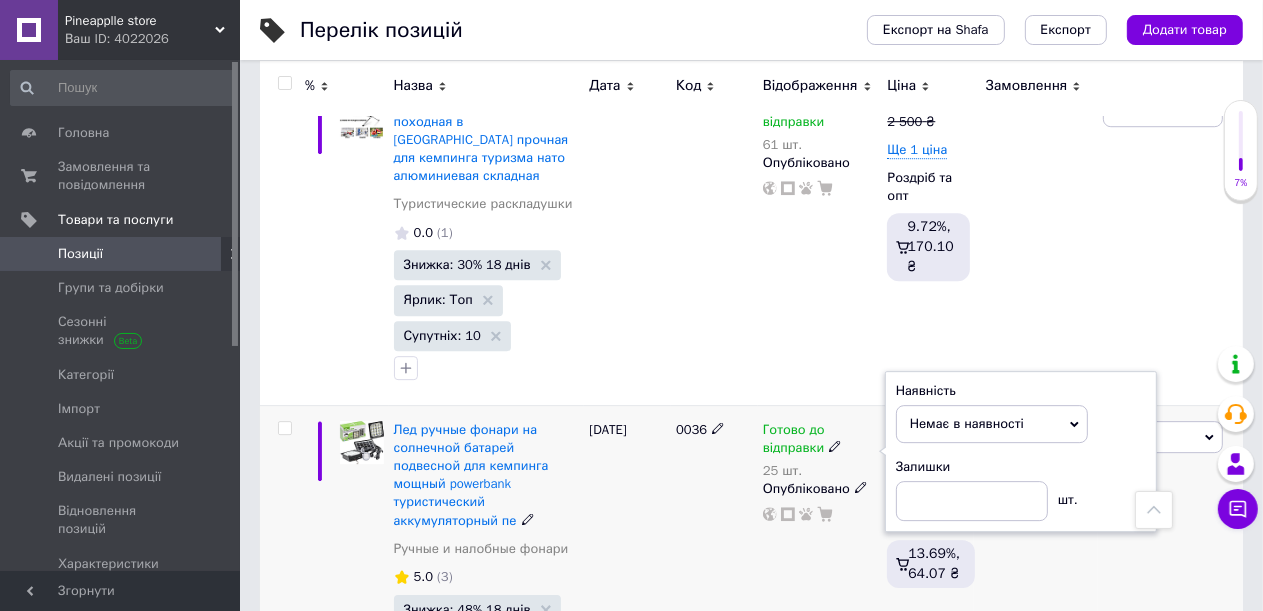 click on "03.05.2025" at bounding box center (627, 577) 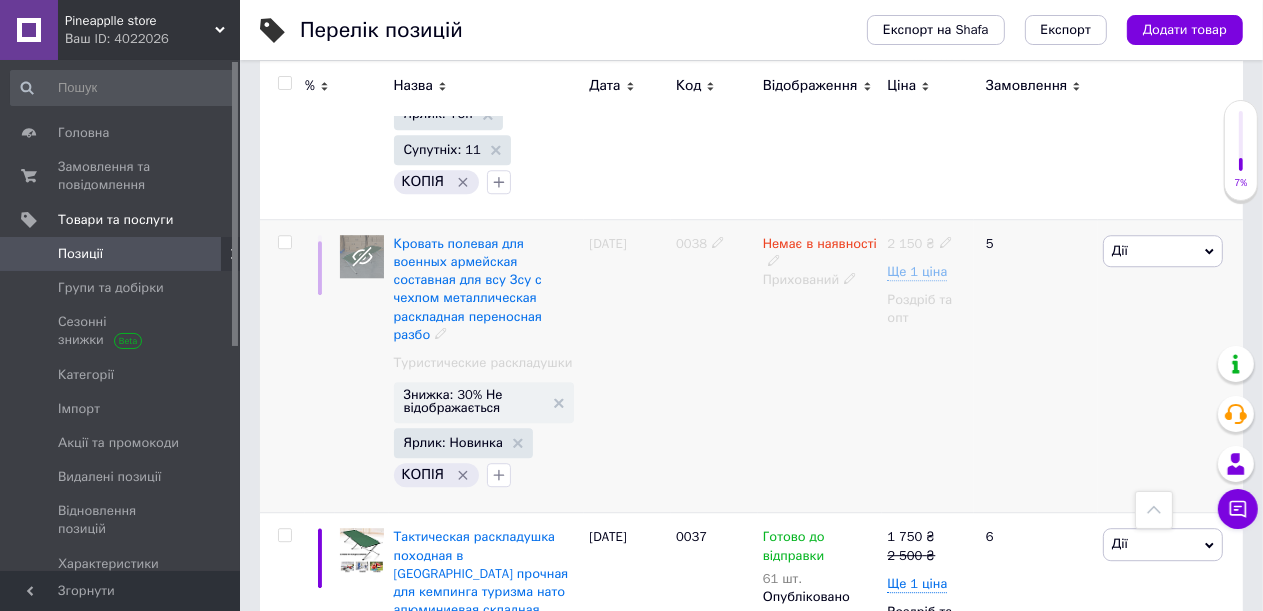 scroll, scrollTop: 17212, scrollLeft: 0, axis: vertical 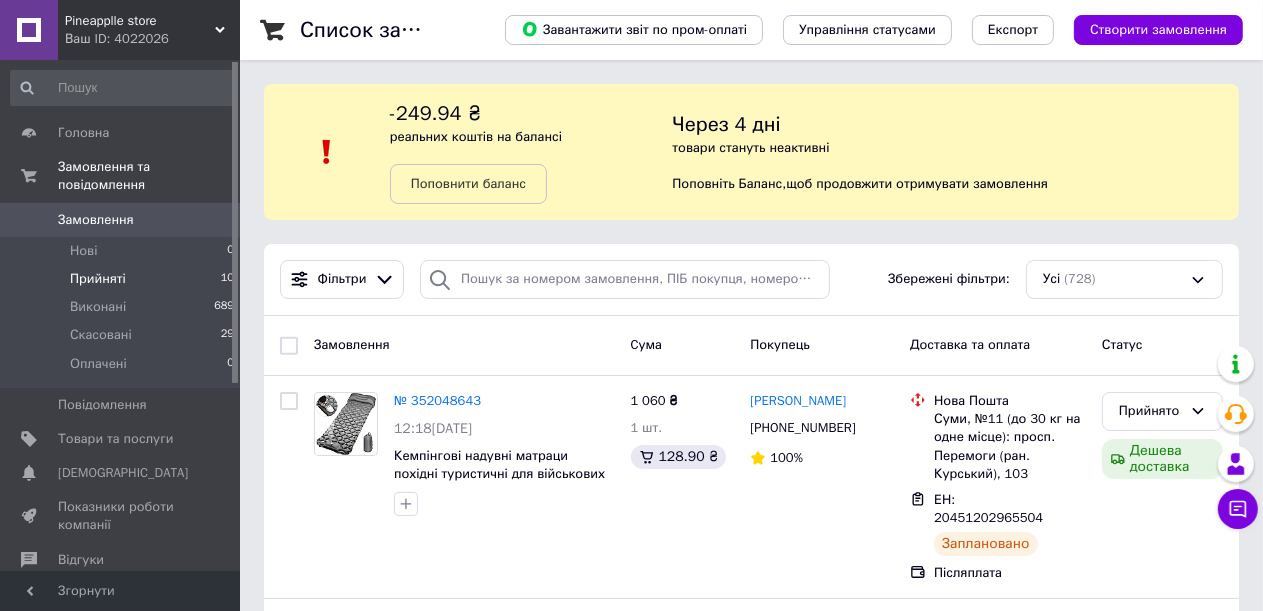 click on "Прийняті 10" at bounding box center (123, 279) 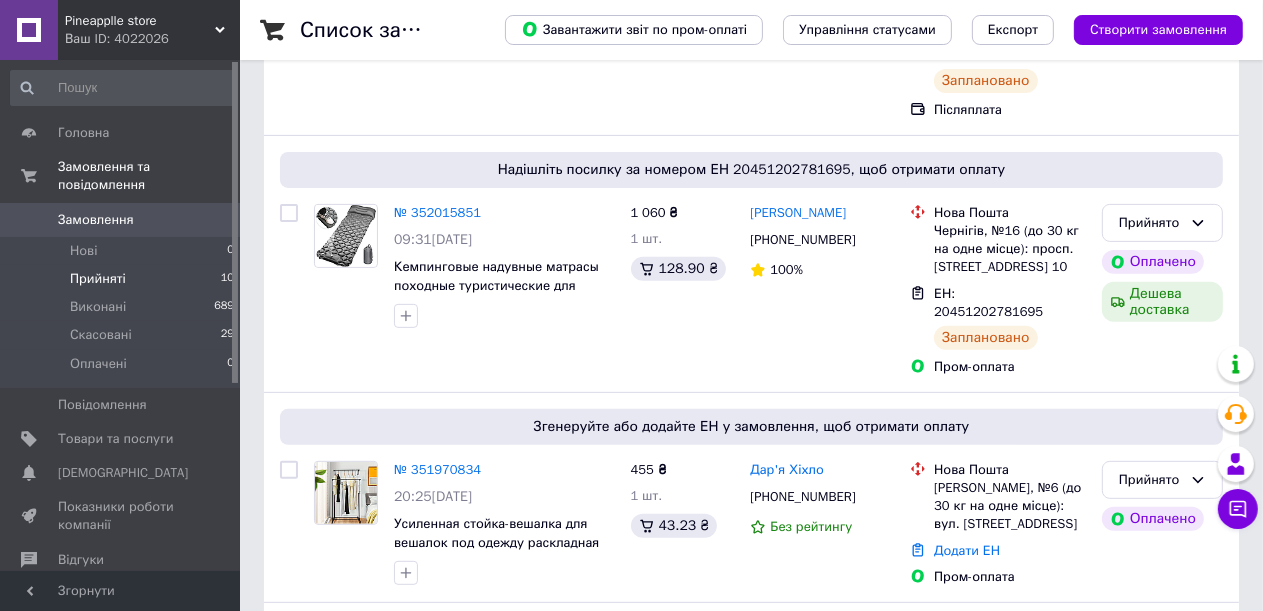 scroll, scrollTop: 1868, scrollLeft: 0, axis: vertical 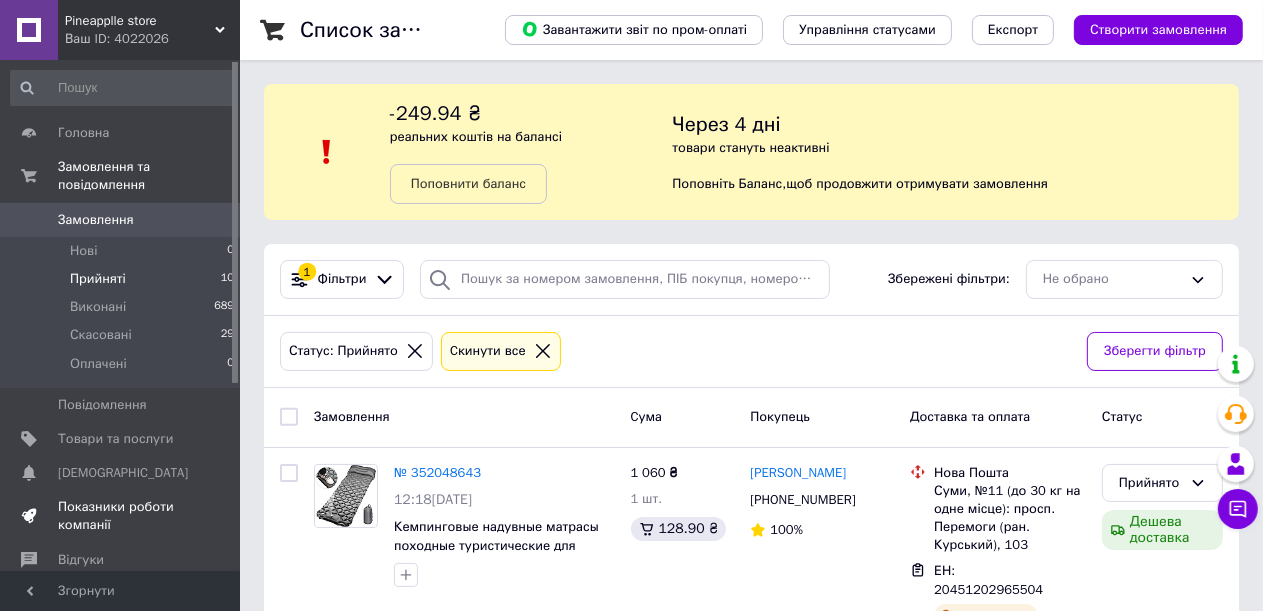 click on "Показники роботи компанії" at bounding box center (121, 516) 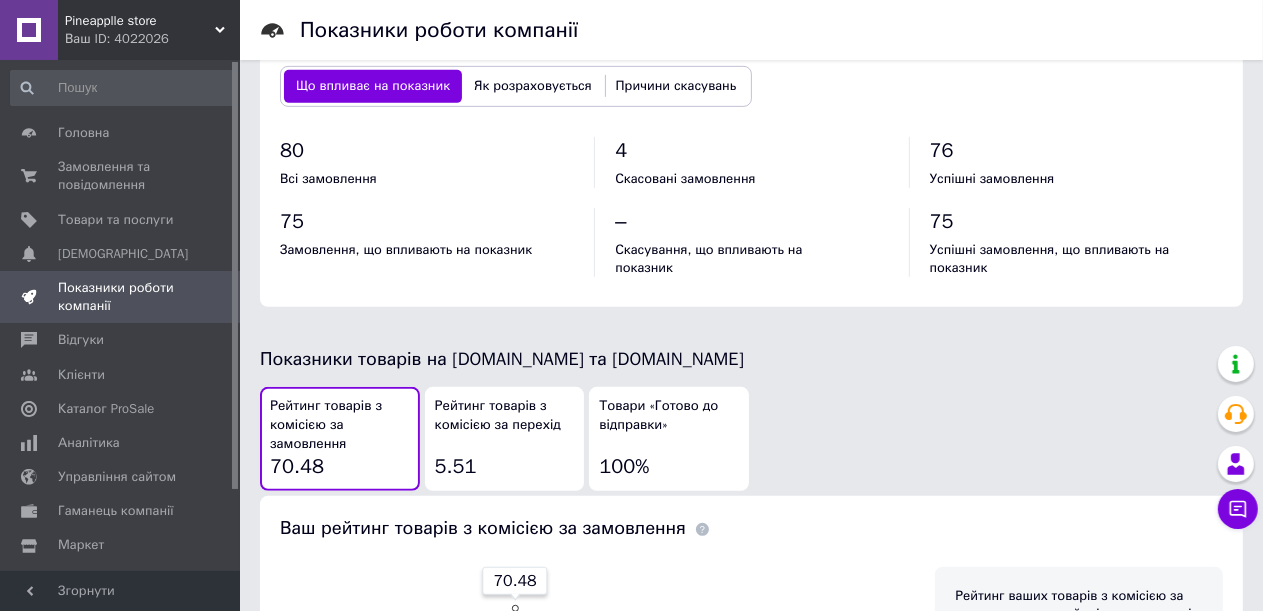 scroll, scrollTop: 1100, scrollLeft: 0, axis: vertical 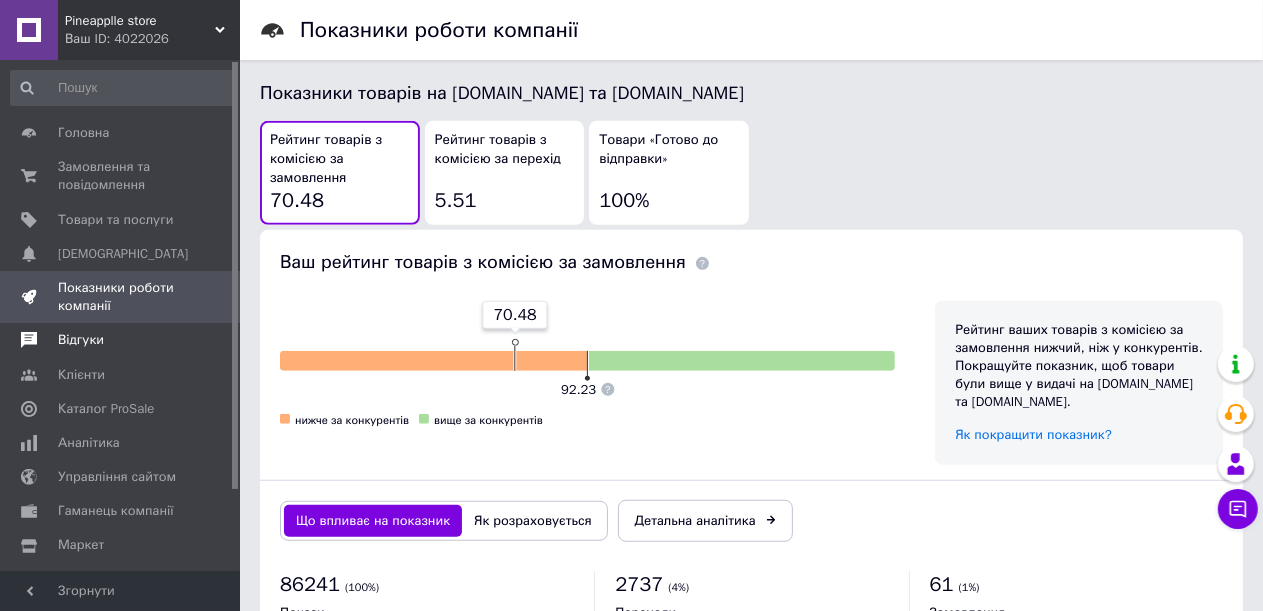 click on "Відгуки" at bounding box center (121, 340) 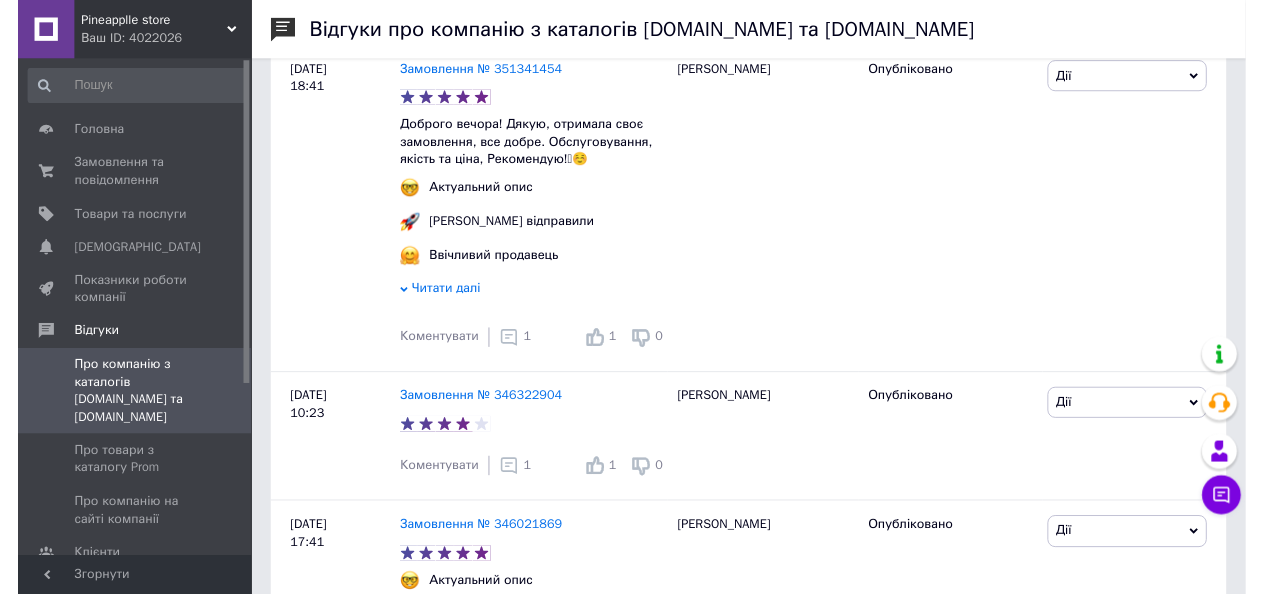 scroll, scrollTop: 700, scrollLeft: 0, axis: vertical 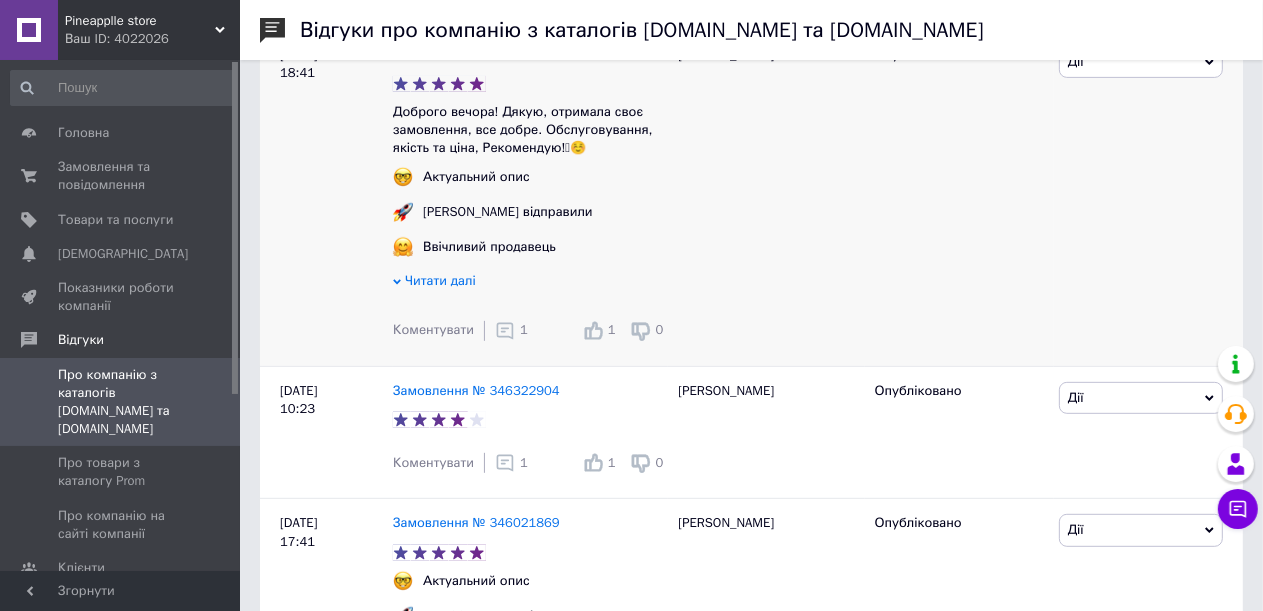 click 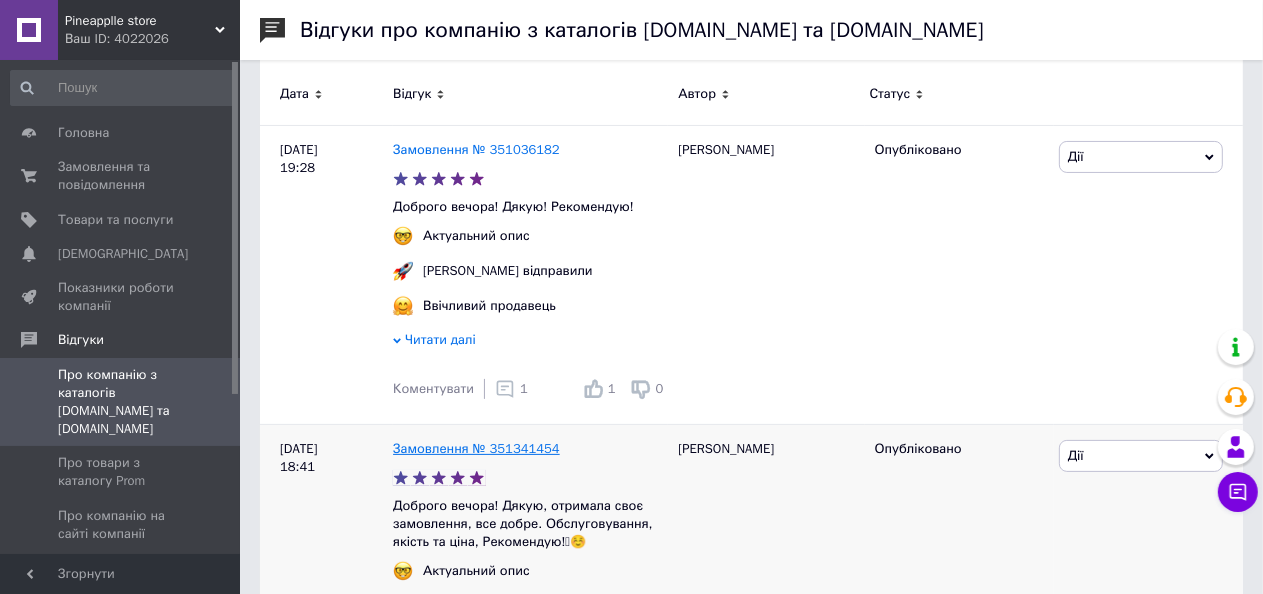 scroll, scrollTop: 300, scrollLeft: 0, axis: vertical 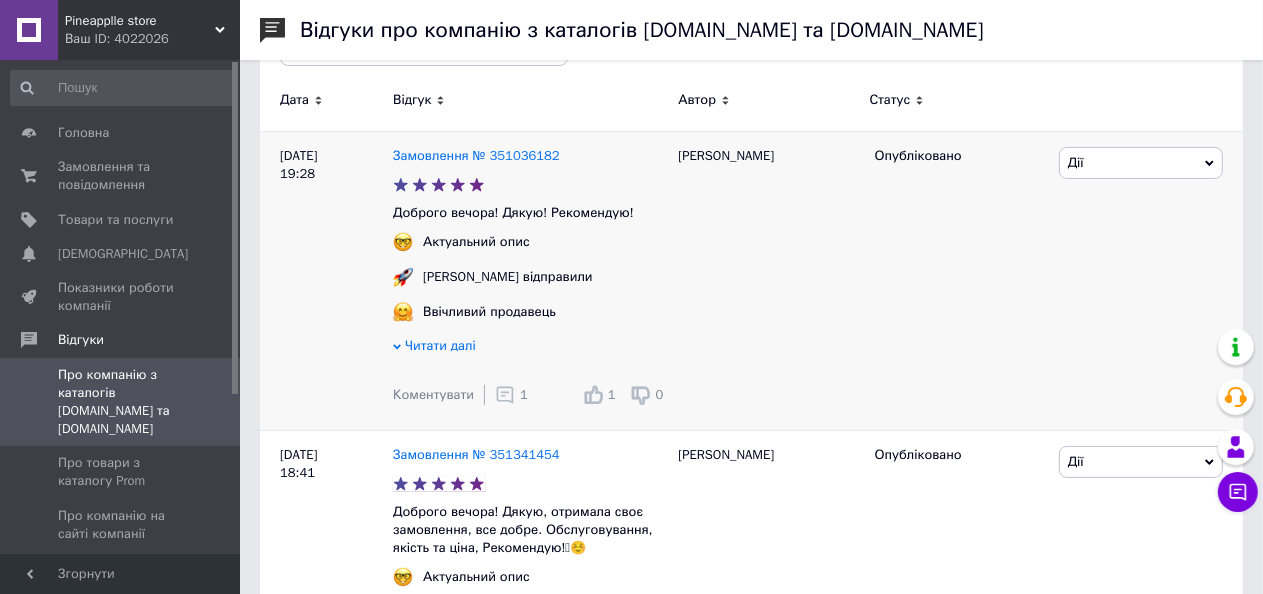 click 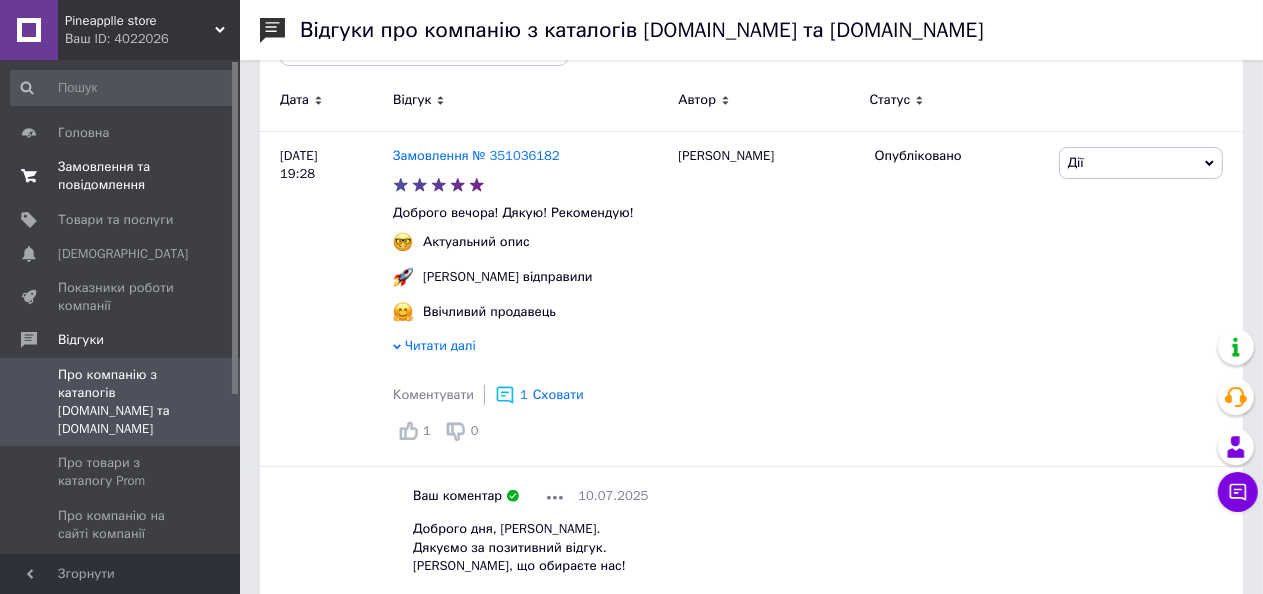 click on "Замовлення та повідомлення" at bounding box center (121, 176) 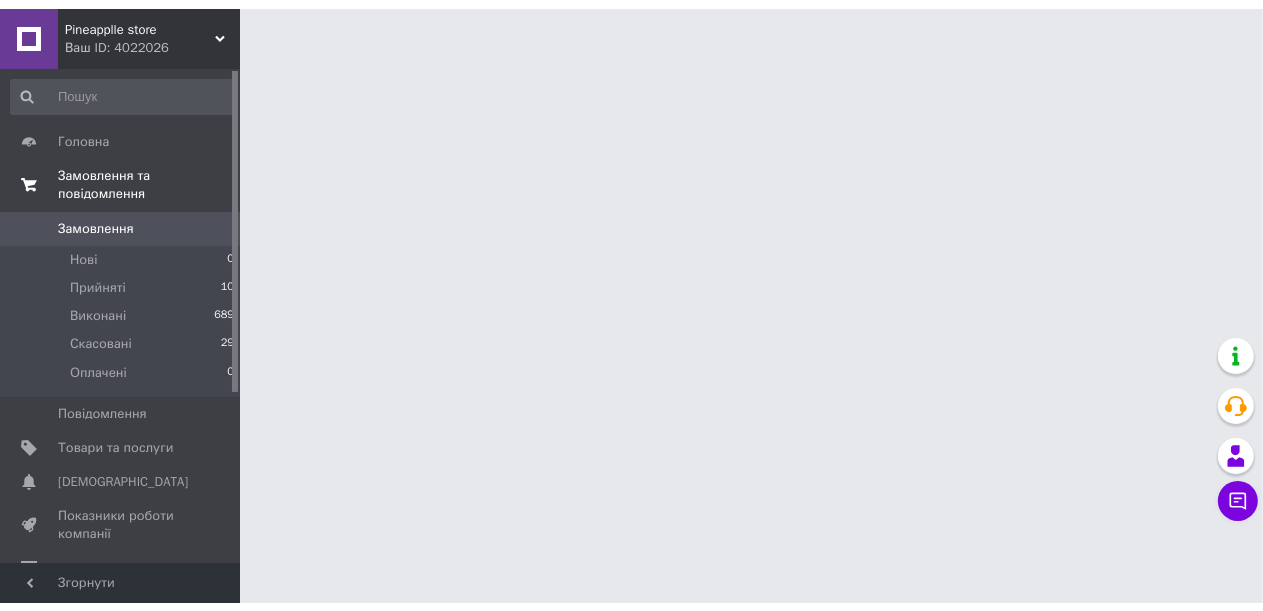 scroll, scrollTop: 0, scrollLeft: 0, axis: both 